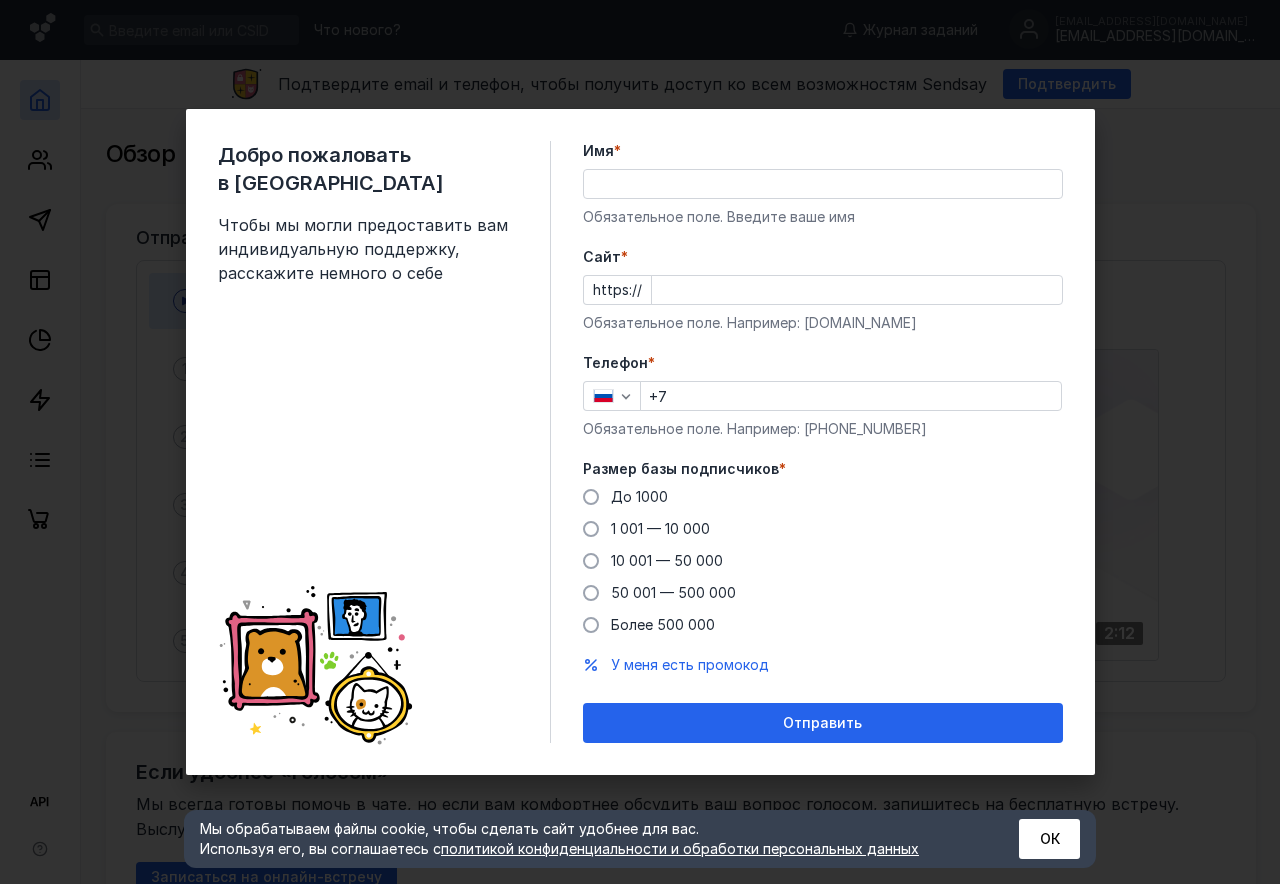 scroll, scrollTop: 0, scrollLeft: 0, axis: both 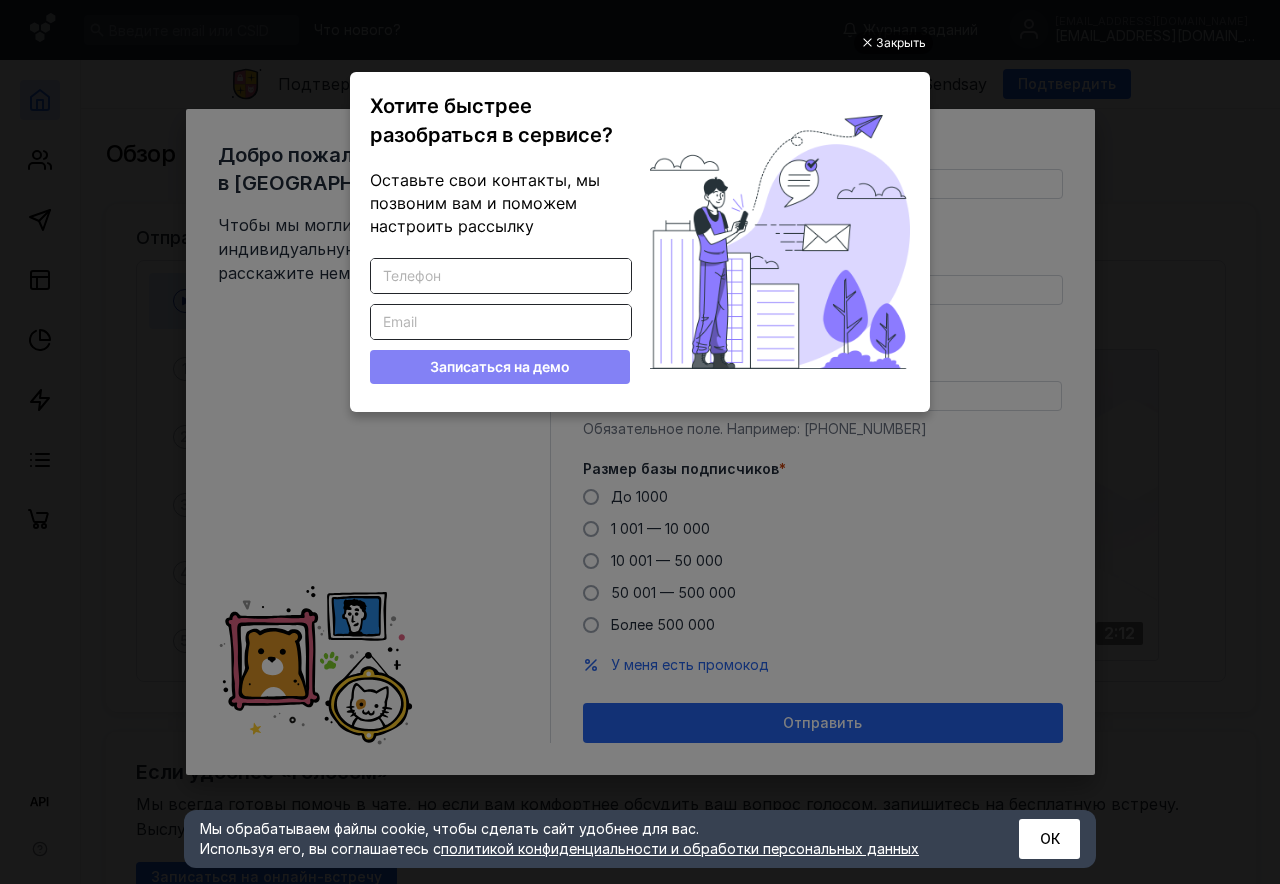 click at bounding box center (866, 43) 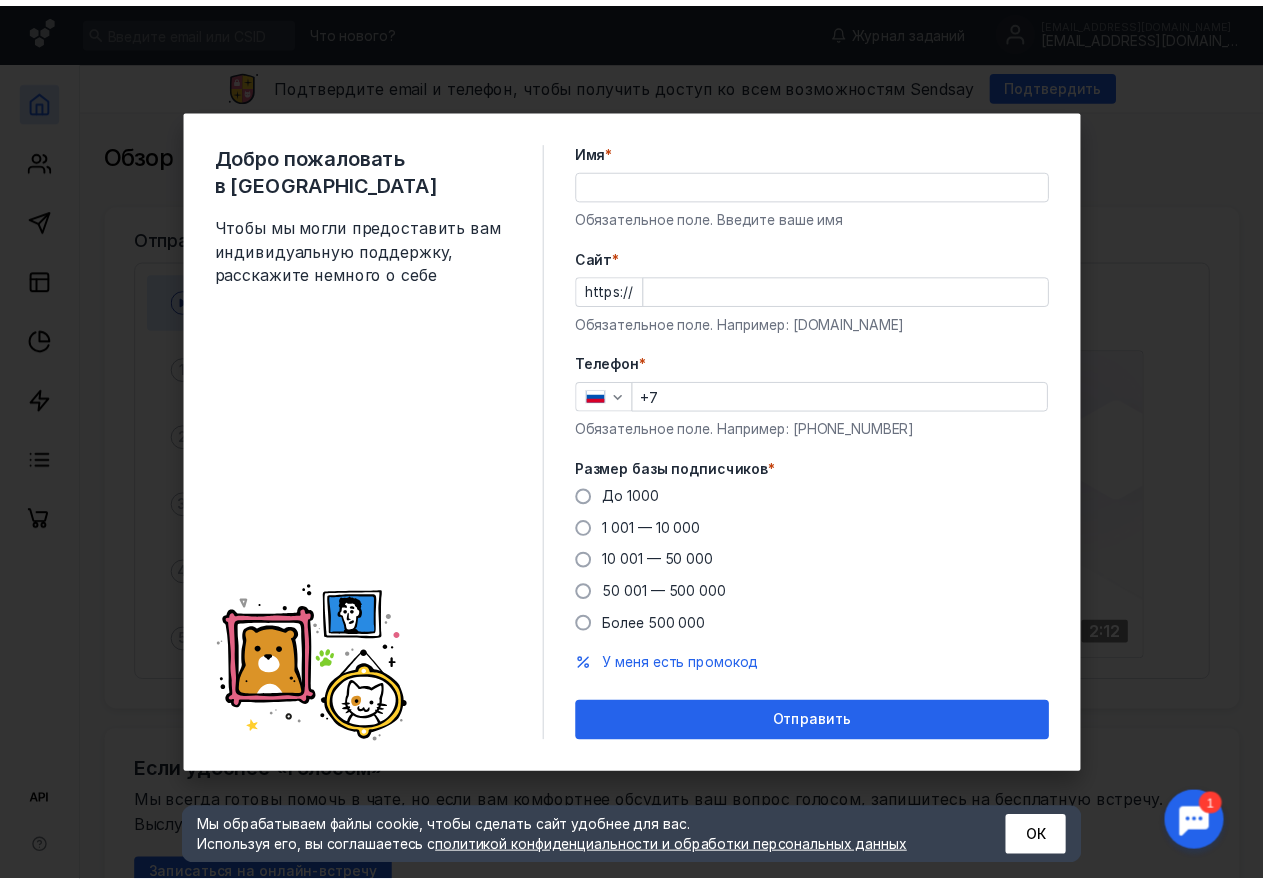 scroll, scrollTop: 0, scrollLeft: 0, axis: both 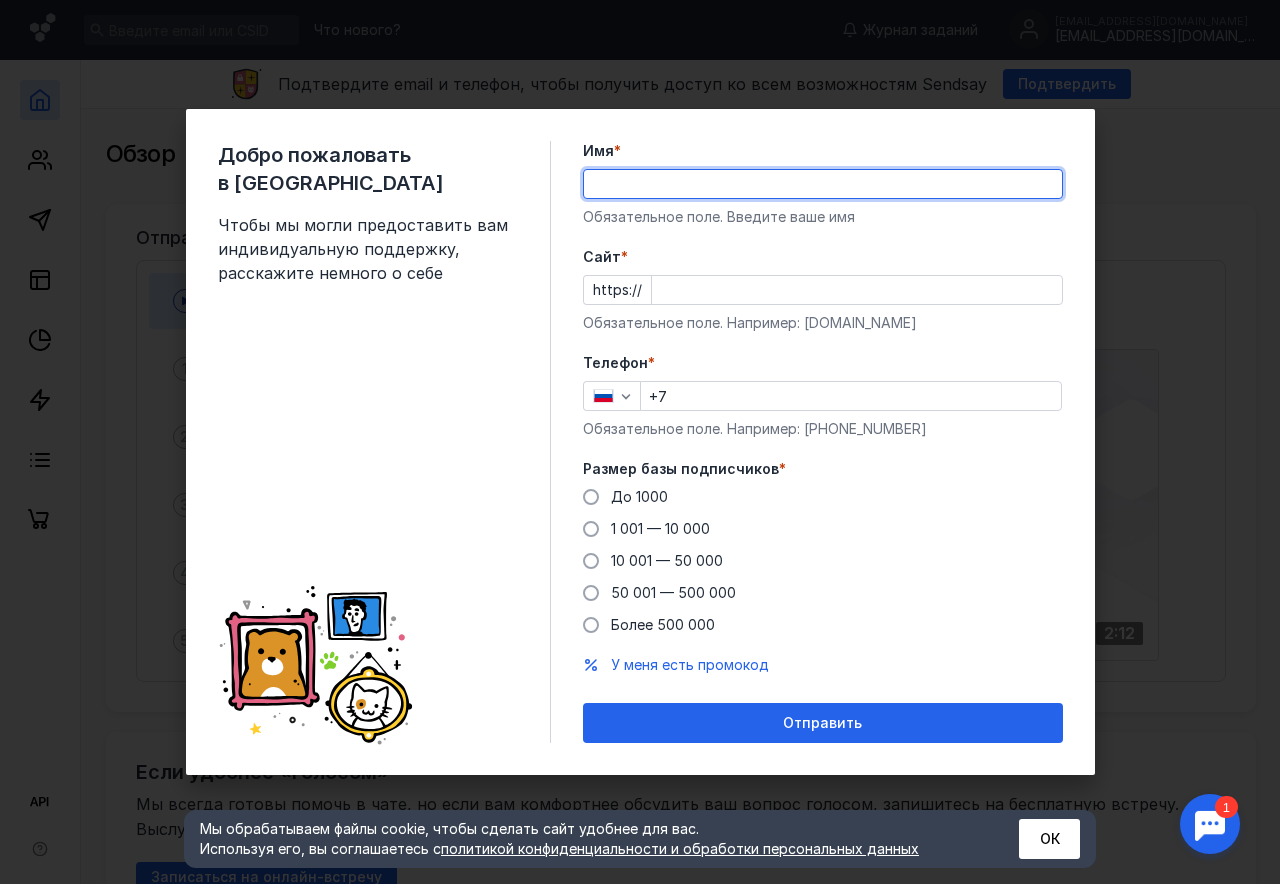 click on "Имя  *" at bounding box center [823, 184] 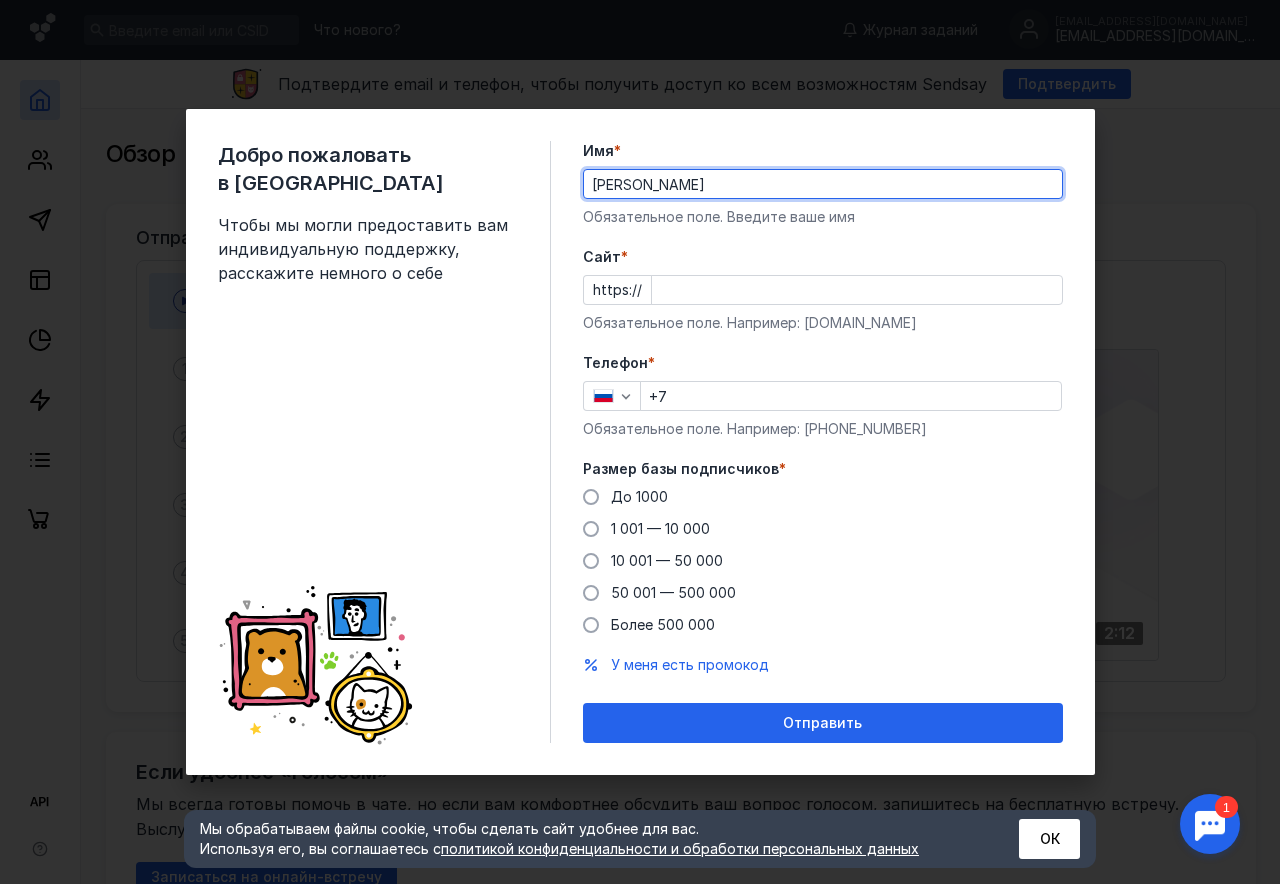 type on "[PERSON_NAME]" 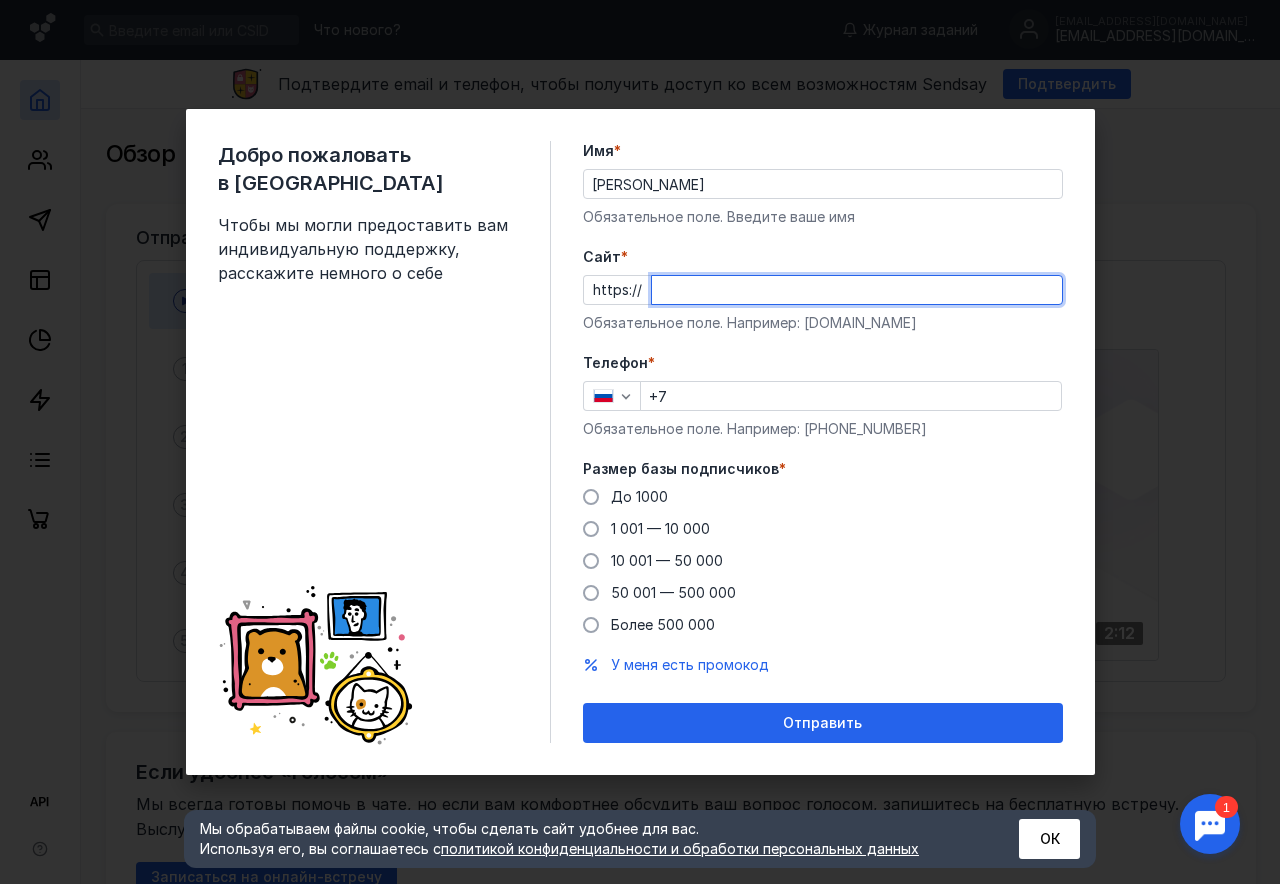 paste on "[DOMAIN_NAME][URL]" 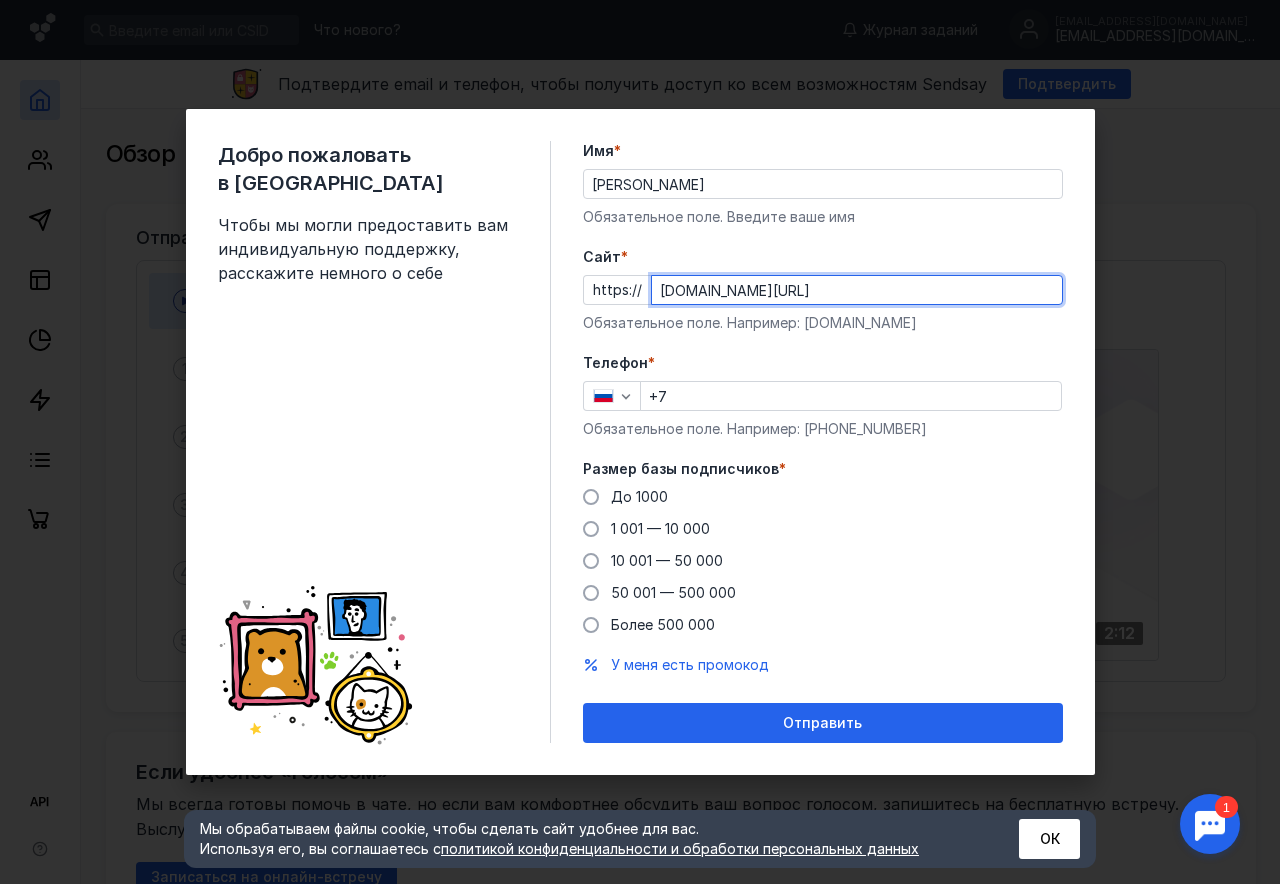 type on "[DOMAIN_NAME][URL]" 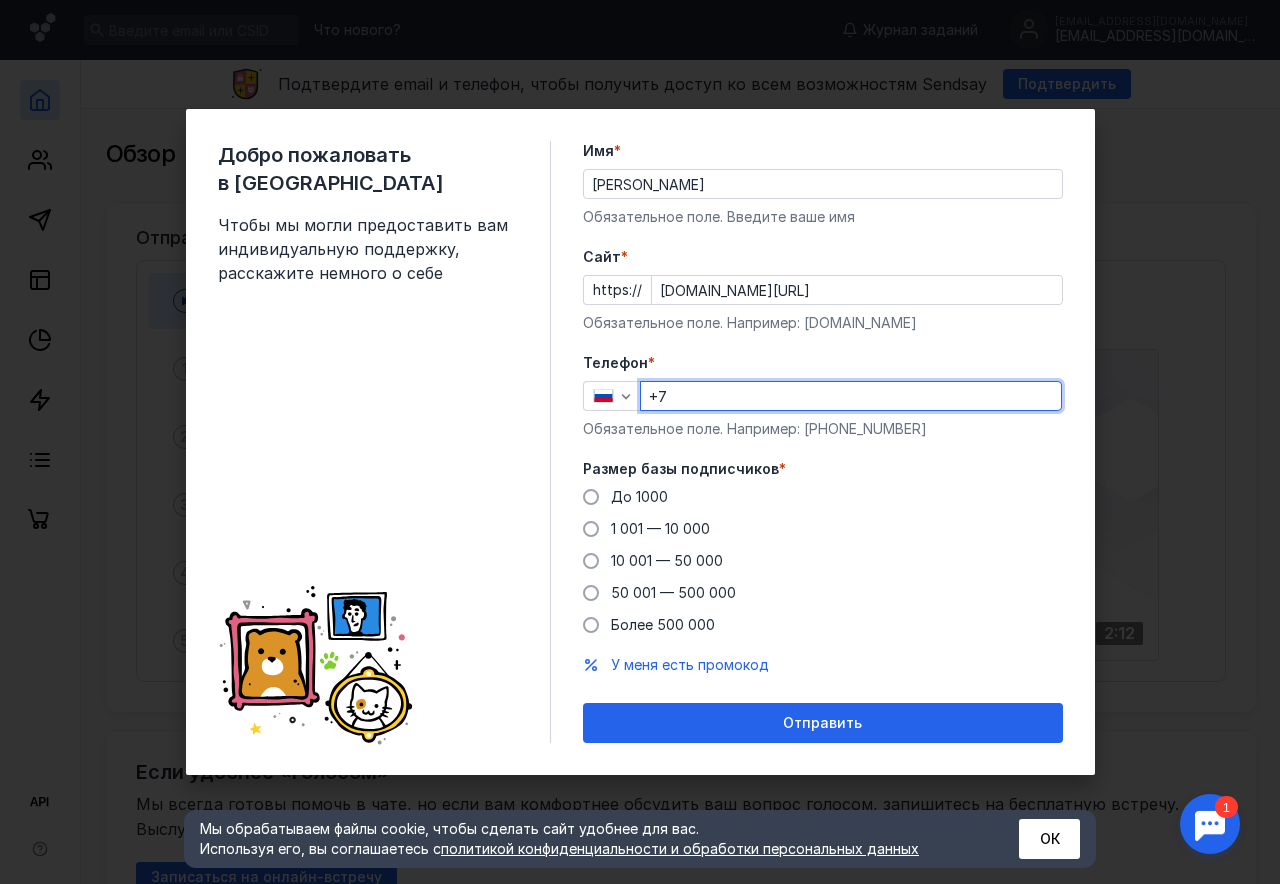 click on "+7" at bounding box center [851, 396] 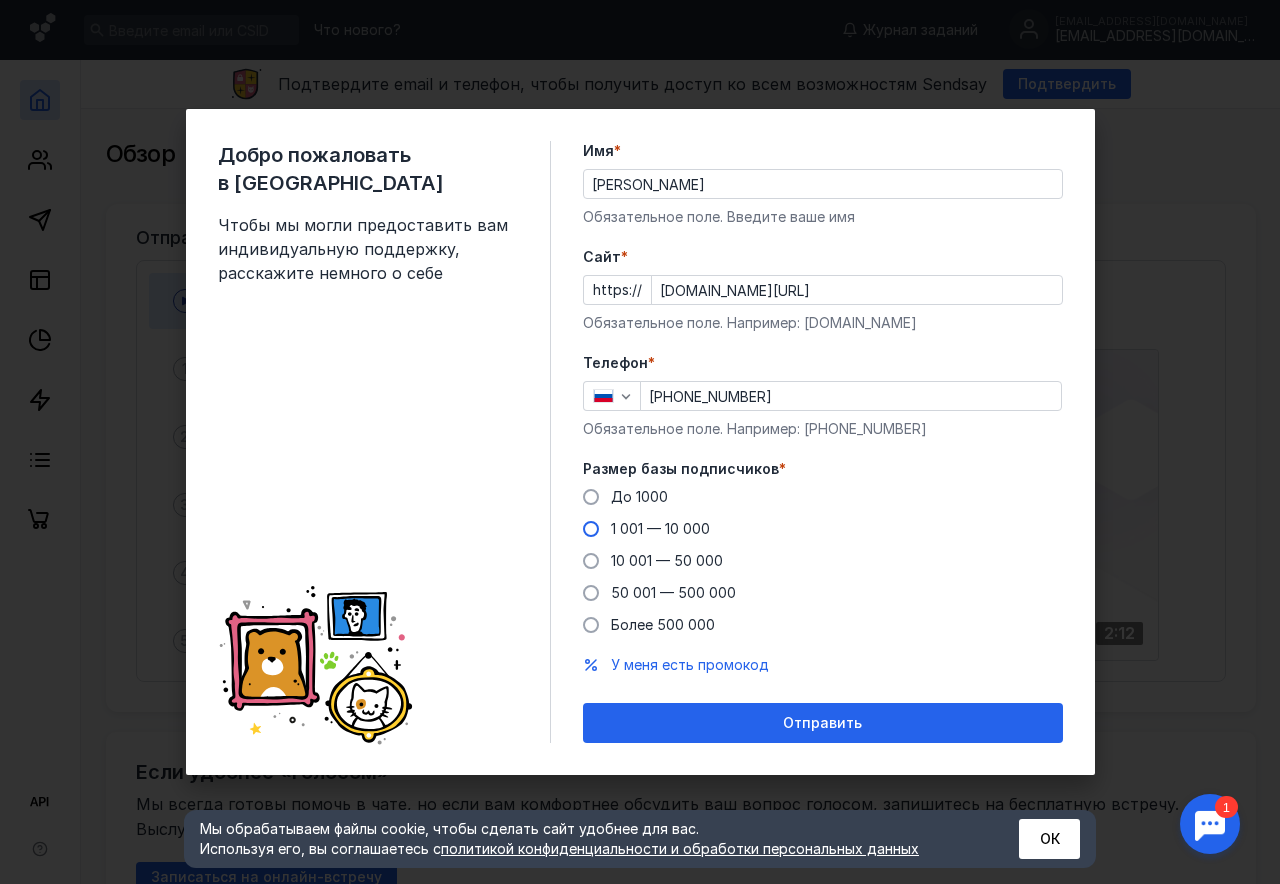 click at bounding box center (591, 529) 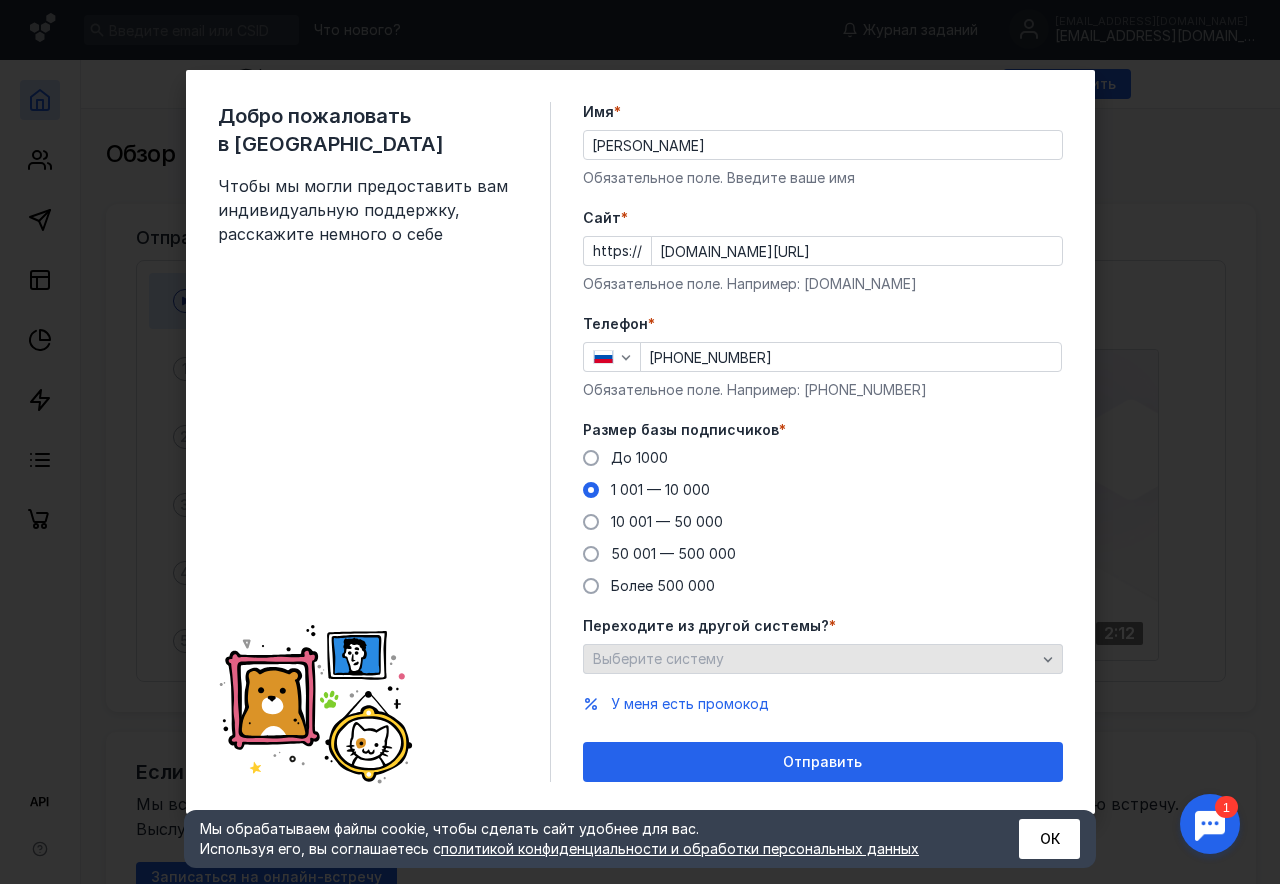 click 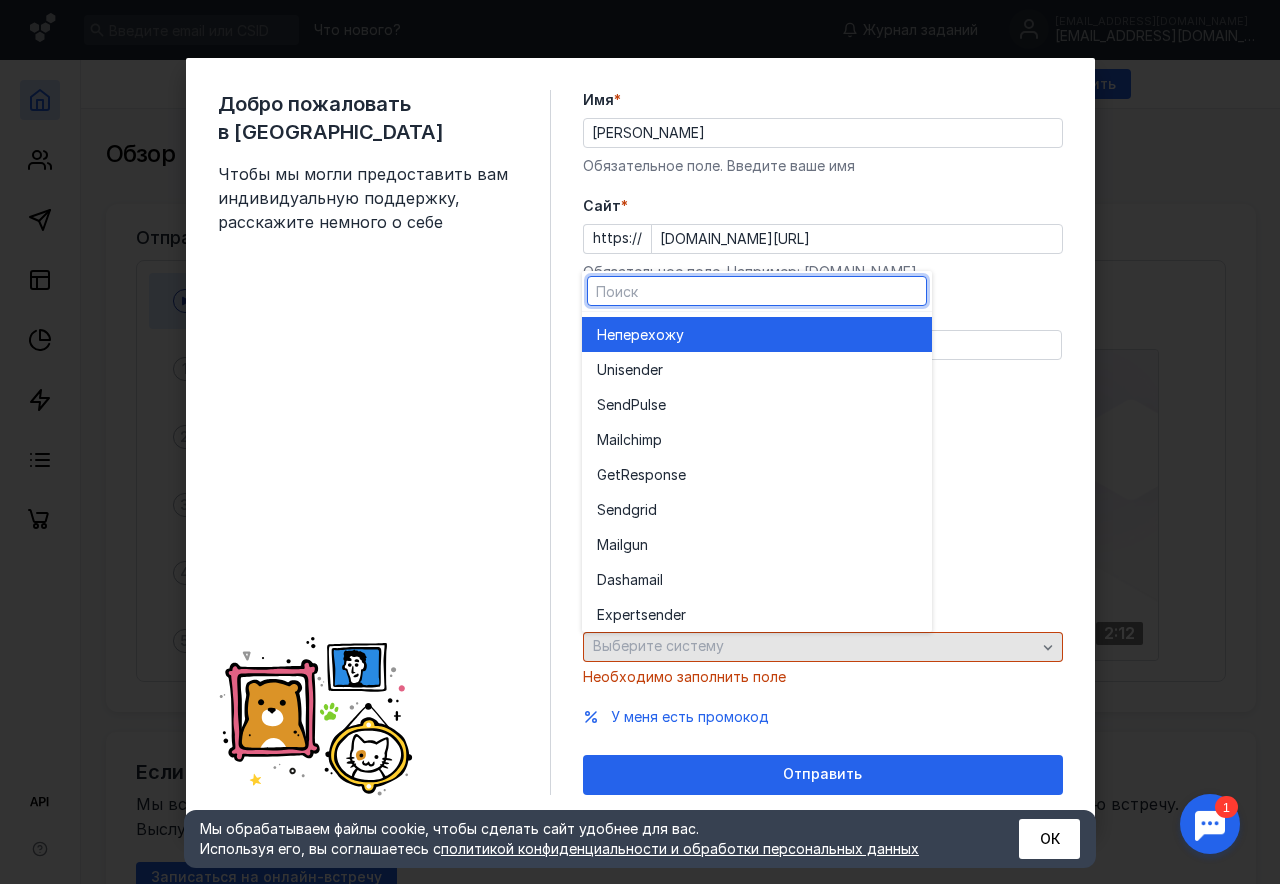 click on "Выберите систему" at bounding box center (823, 647) 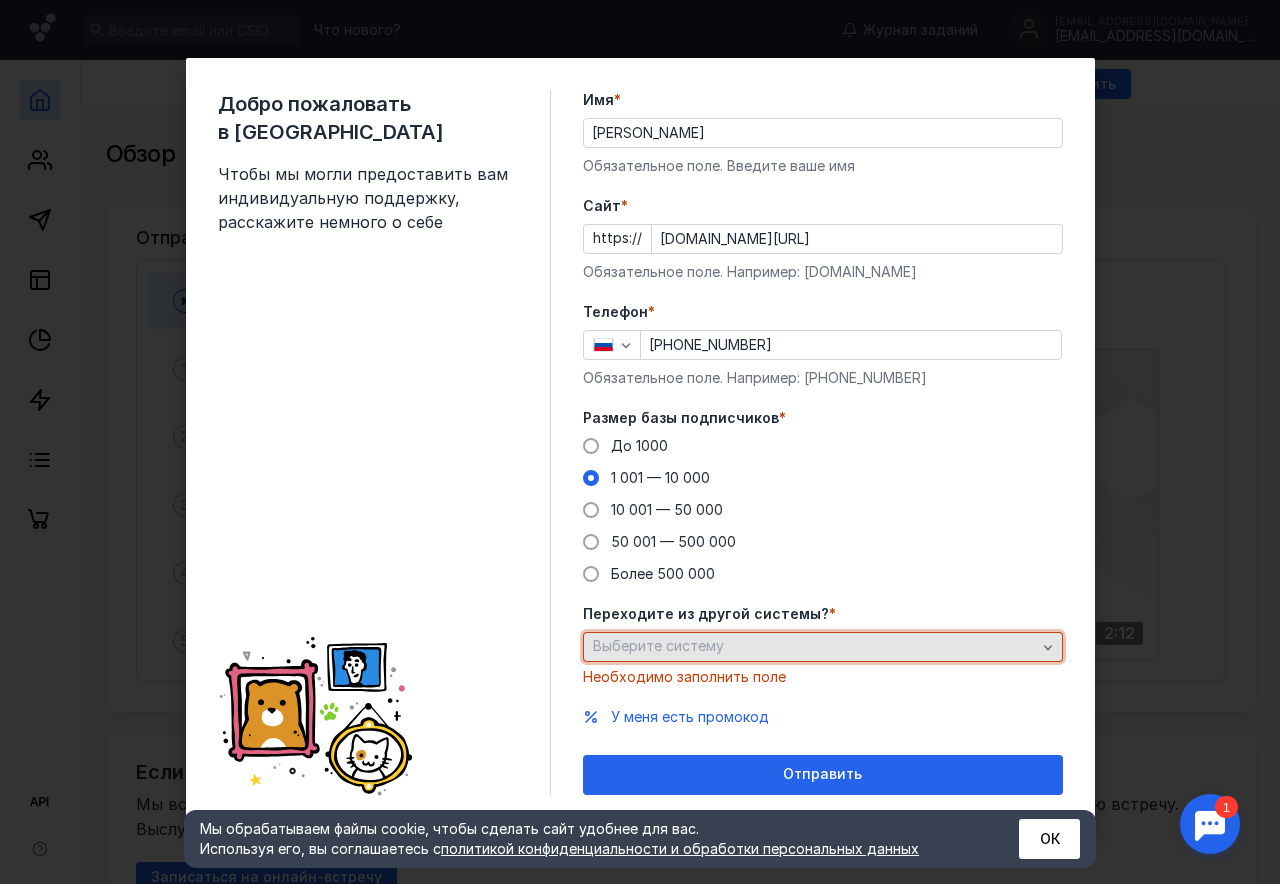 click on "Выберите систему" at bounding box center (823, 647) 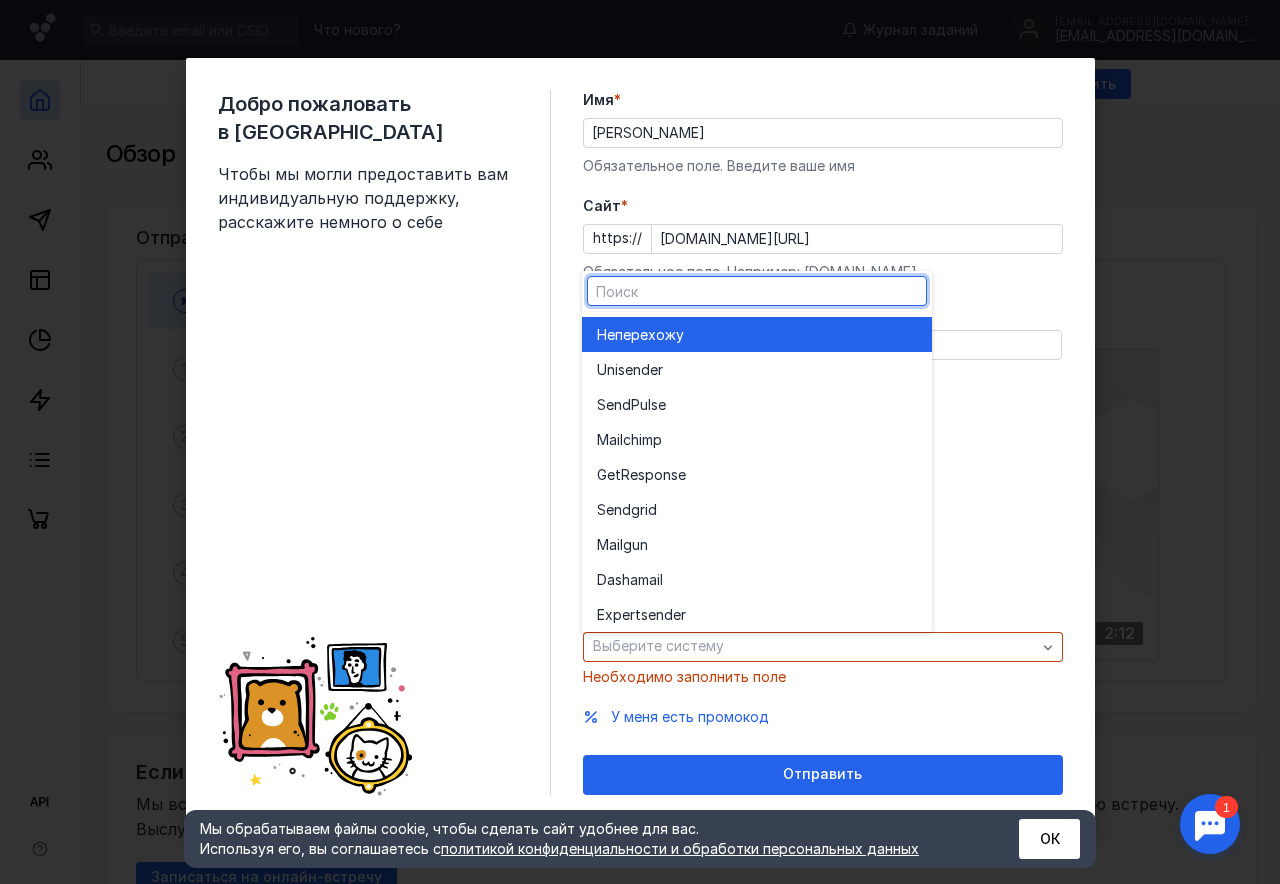click on "Не  перехожу" at bounding box center (757, 335) 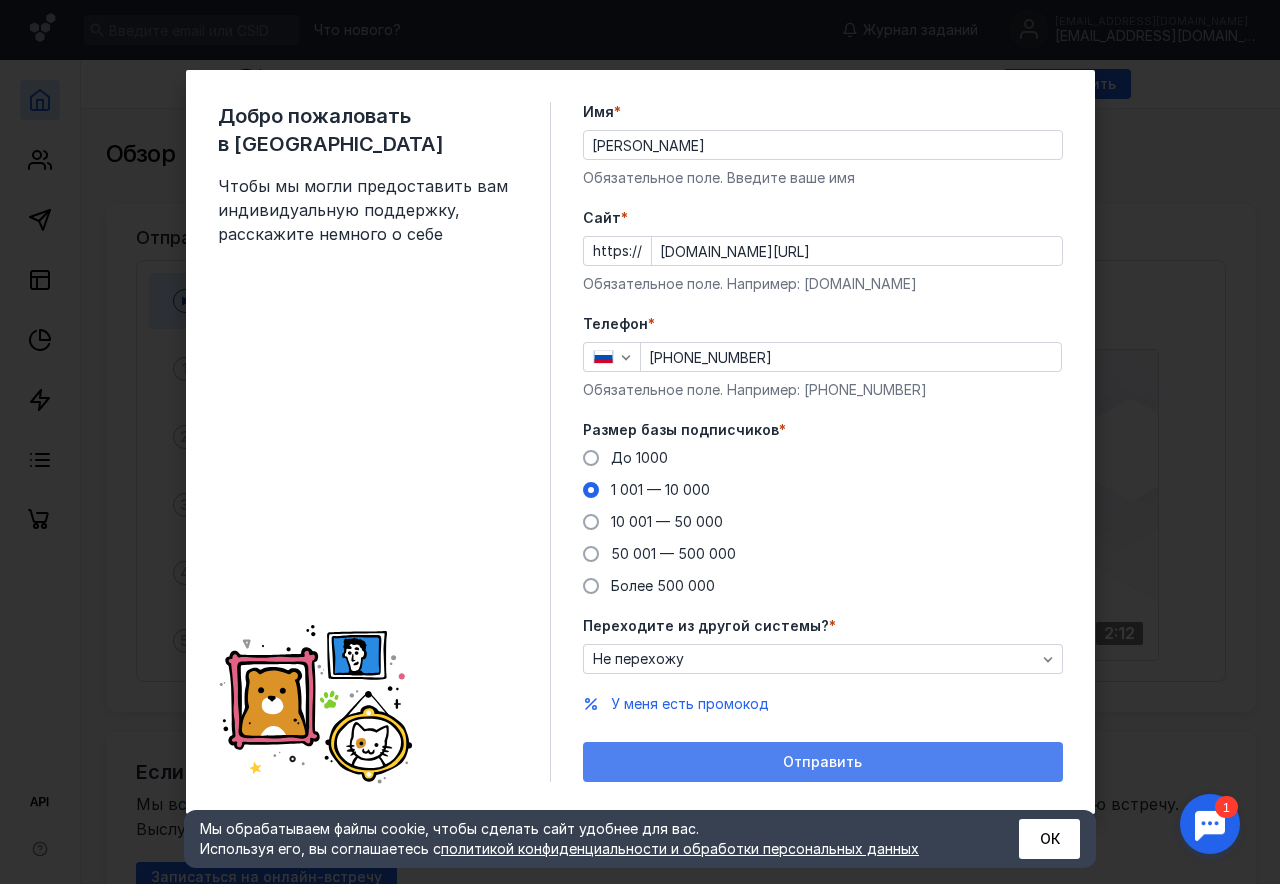 click on "Отправить" at bounding box center [822, 762] 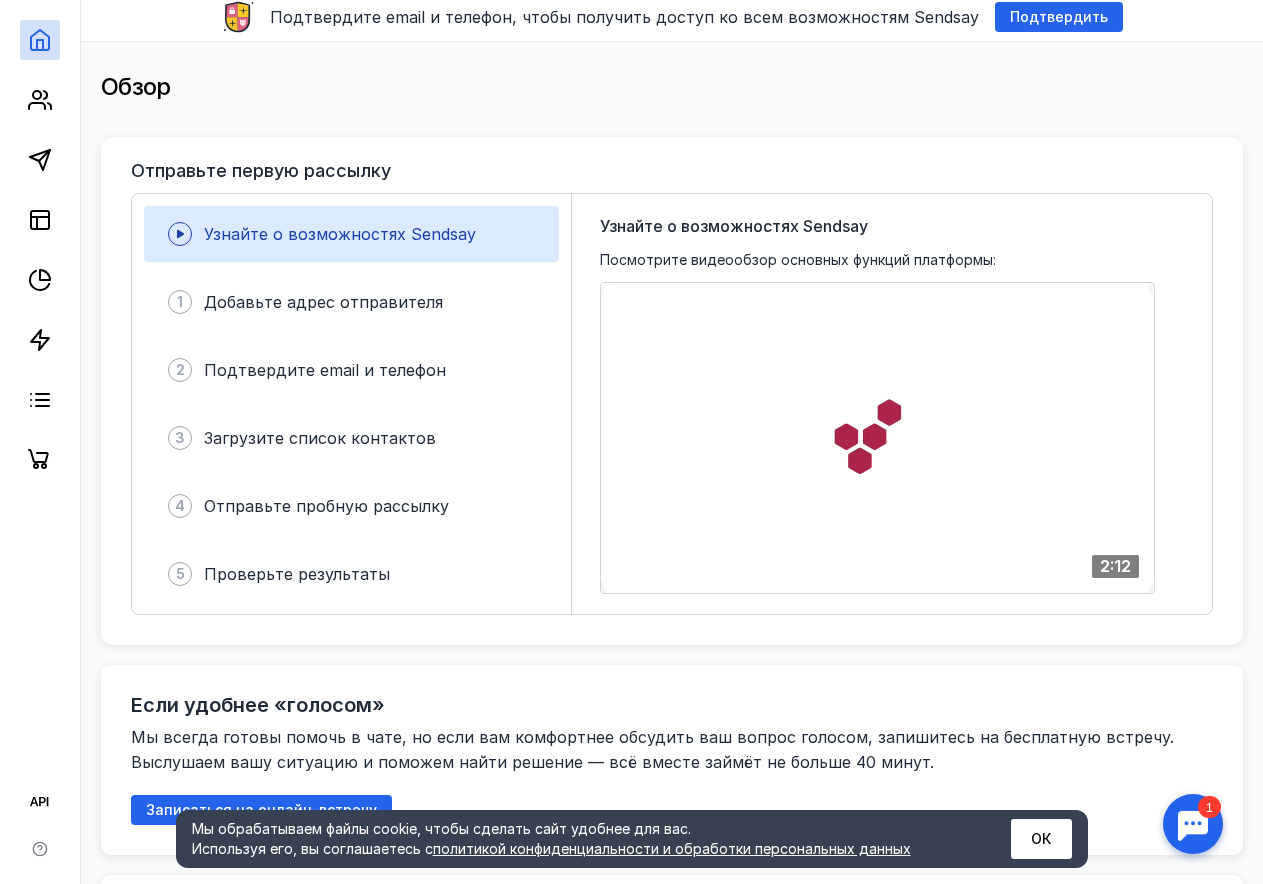 scroll, scrollTop: 100, scrollLeft: 0, axis: vertical 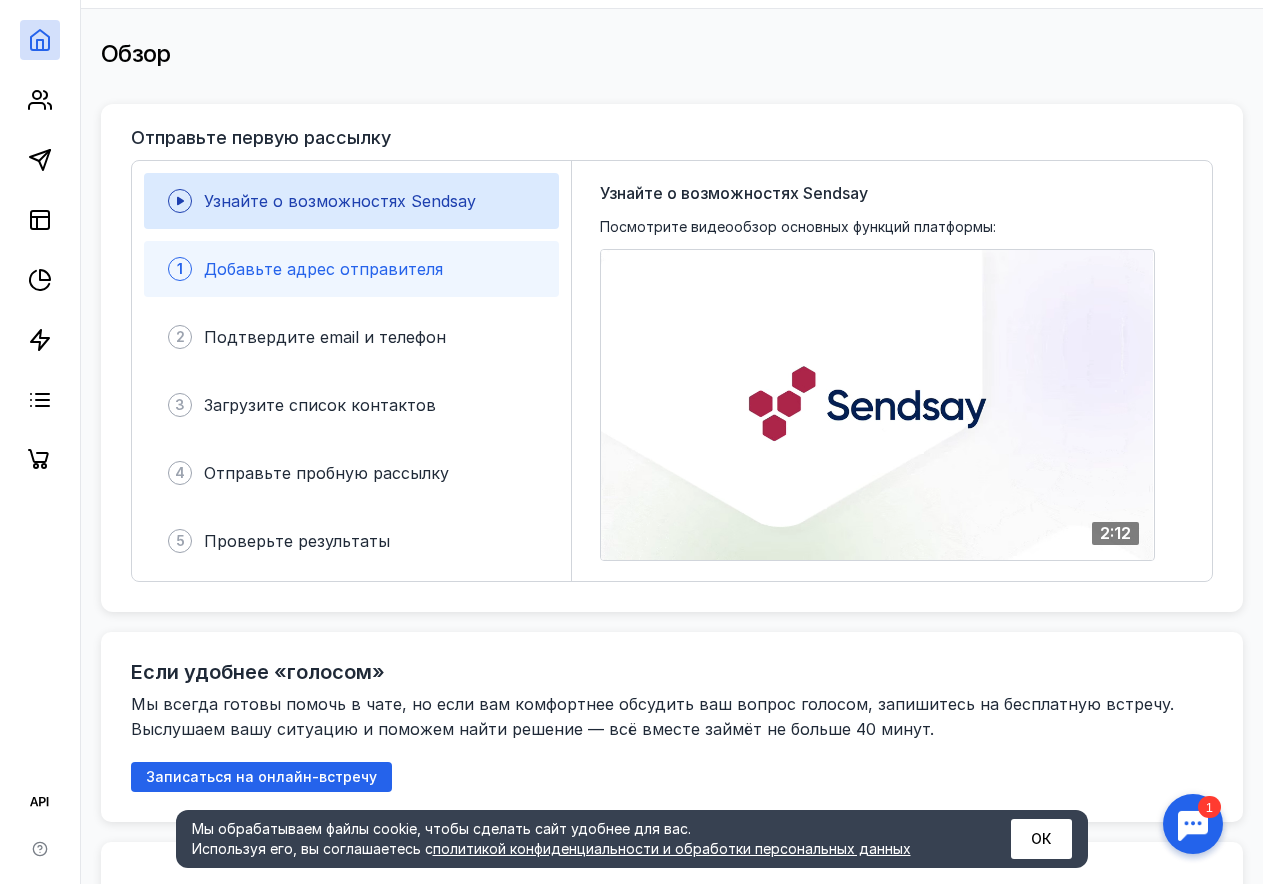 click on "Добавьте адрес отправителя" at bounding box center (323, 269) 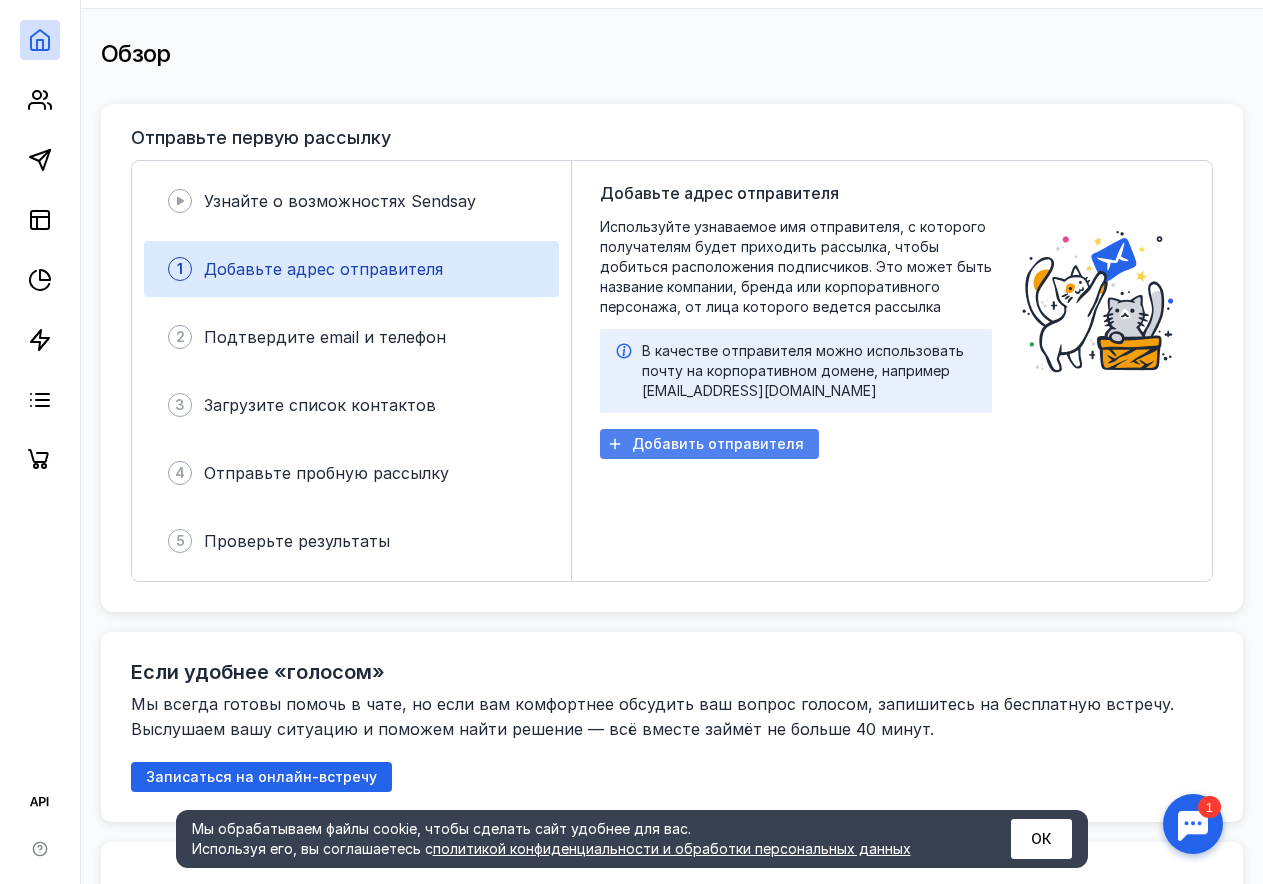 click 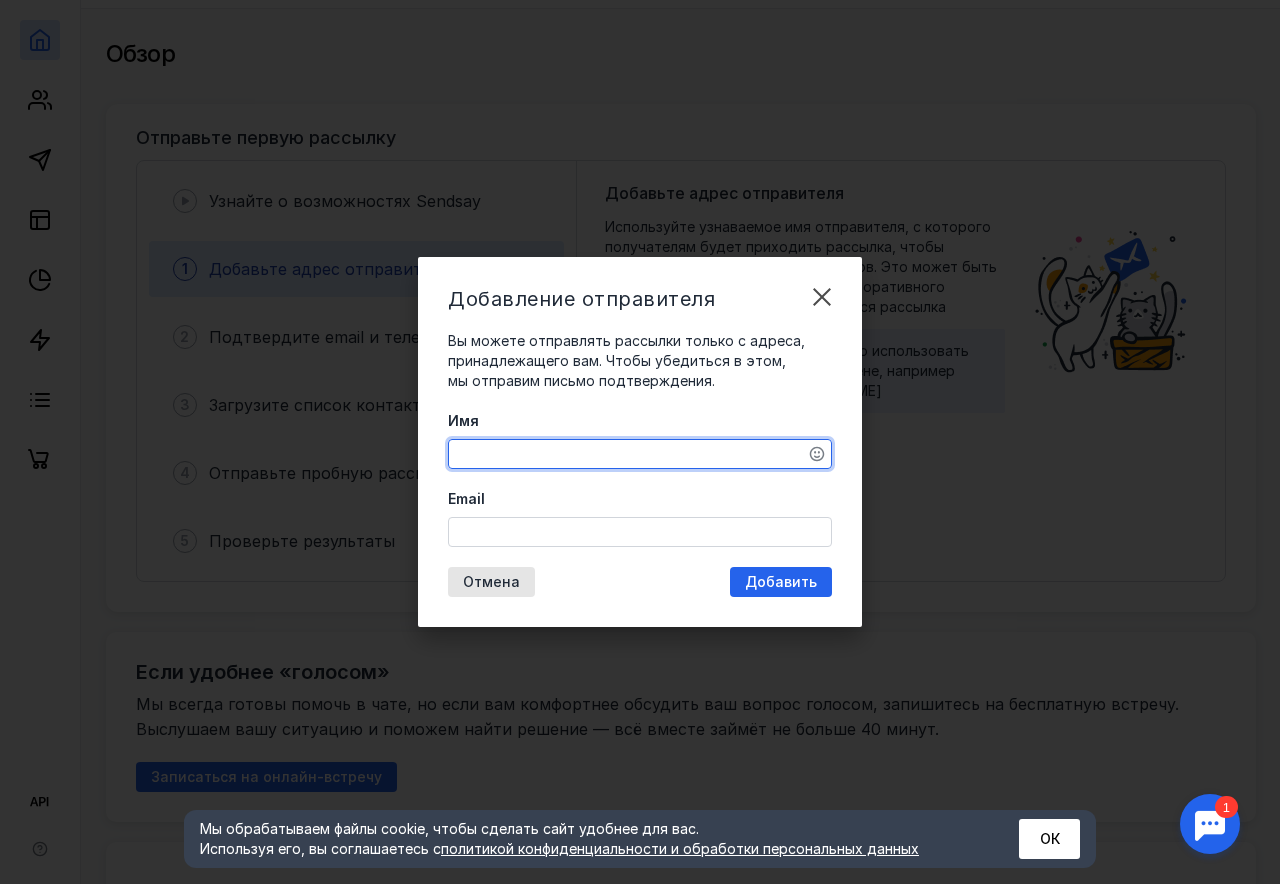 click on "Имя" at bounding box center (640, 454) 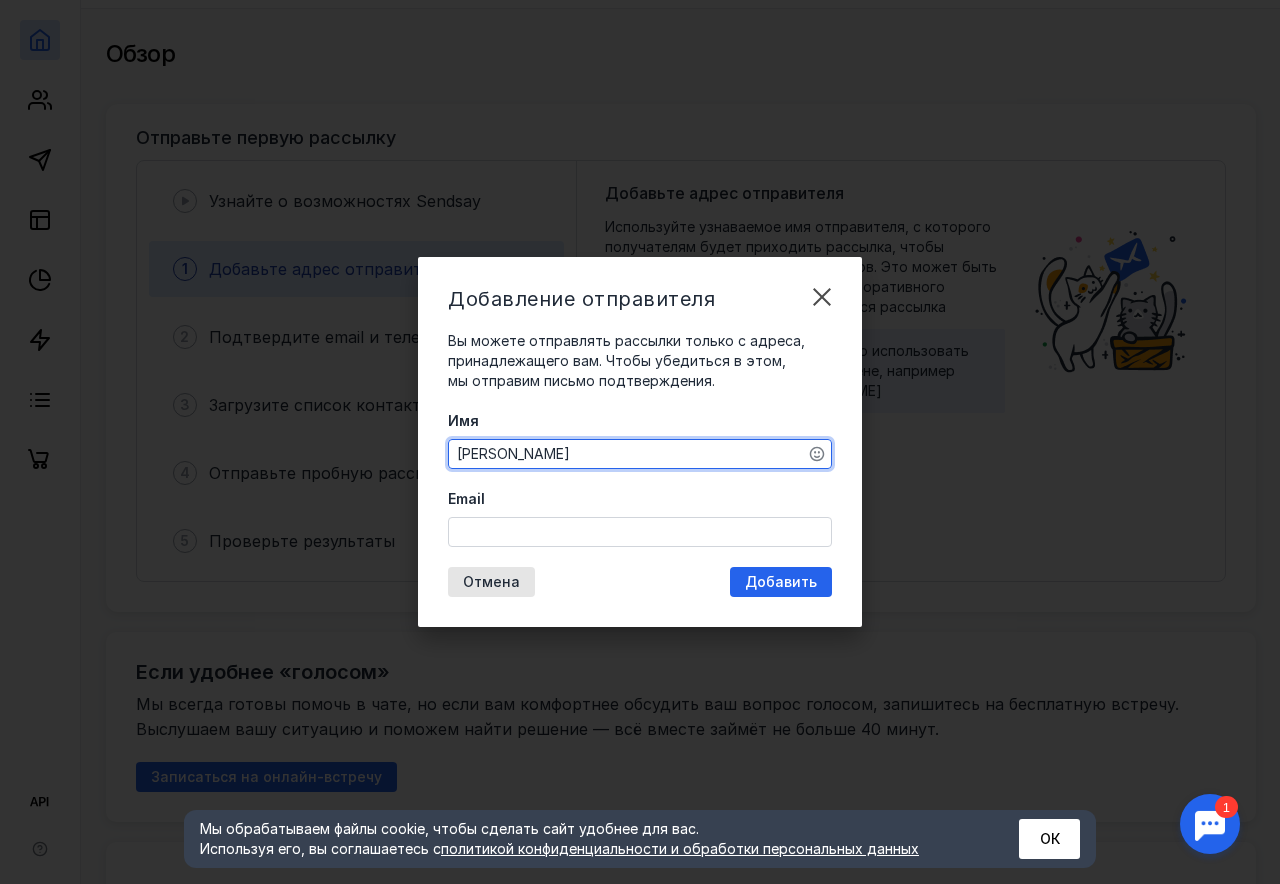 type on "[PERSON_NAME]" 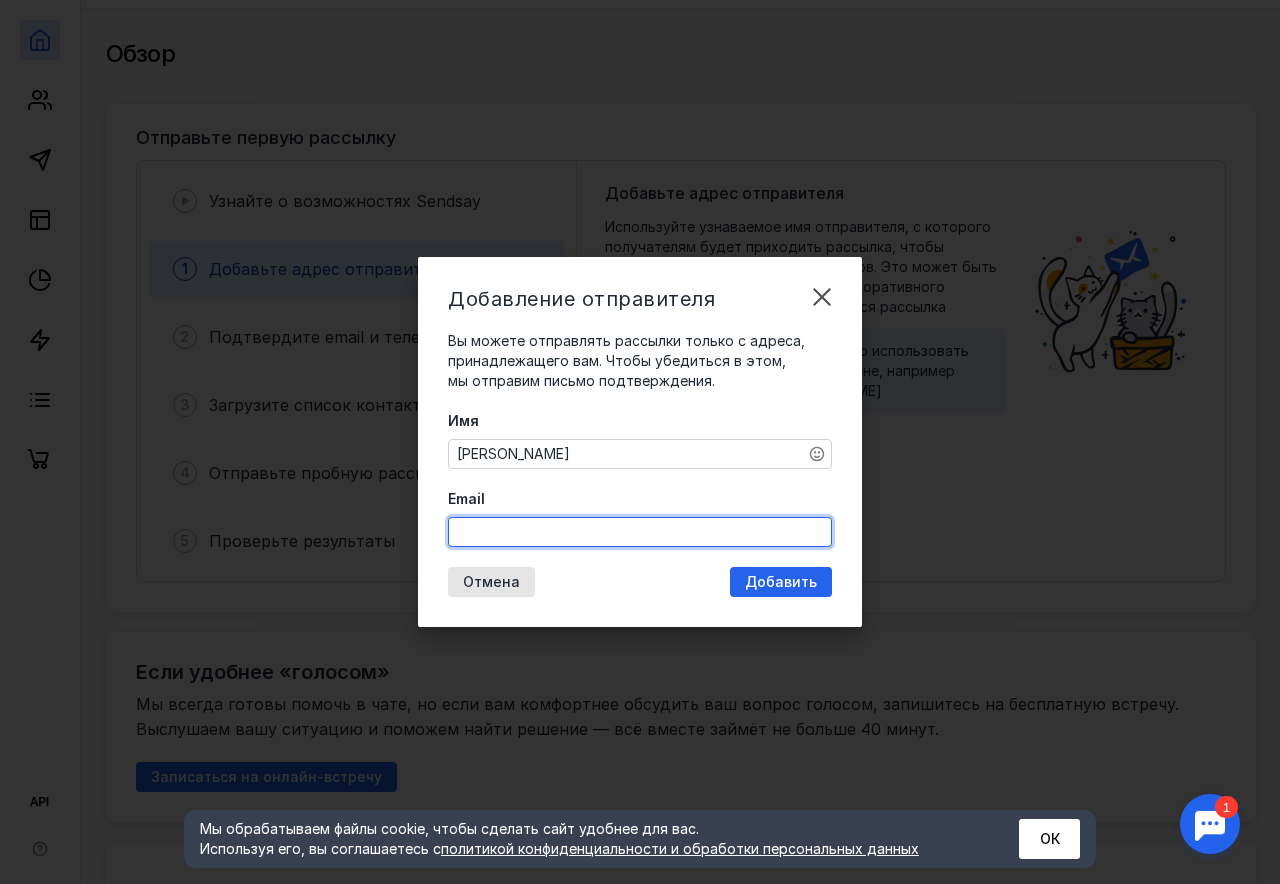 click on "Email" at bounding box center [640, 532] 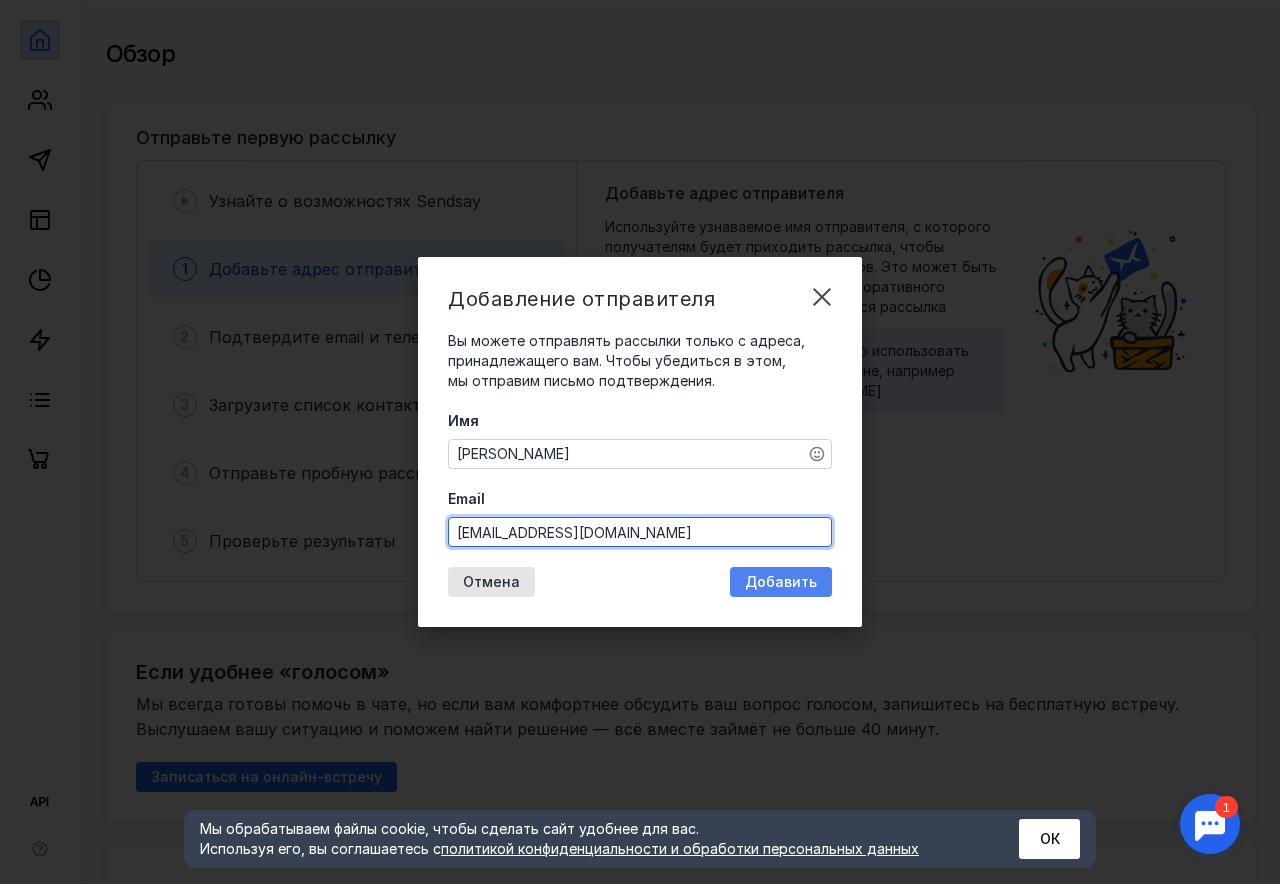 click on "Добавление отправителя Вы можете отправлять рассылки только с адреса, принадлежащего вам. Чтобы убедиться в этом, мы отправим письмо подтверждения. Имя [PERSON_NAME] [EMAIL_ADDRESS][DOMAIN_NAME] Отмена Добавить" at bounding box center [640, 442] 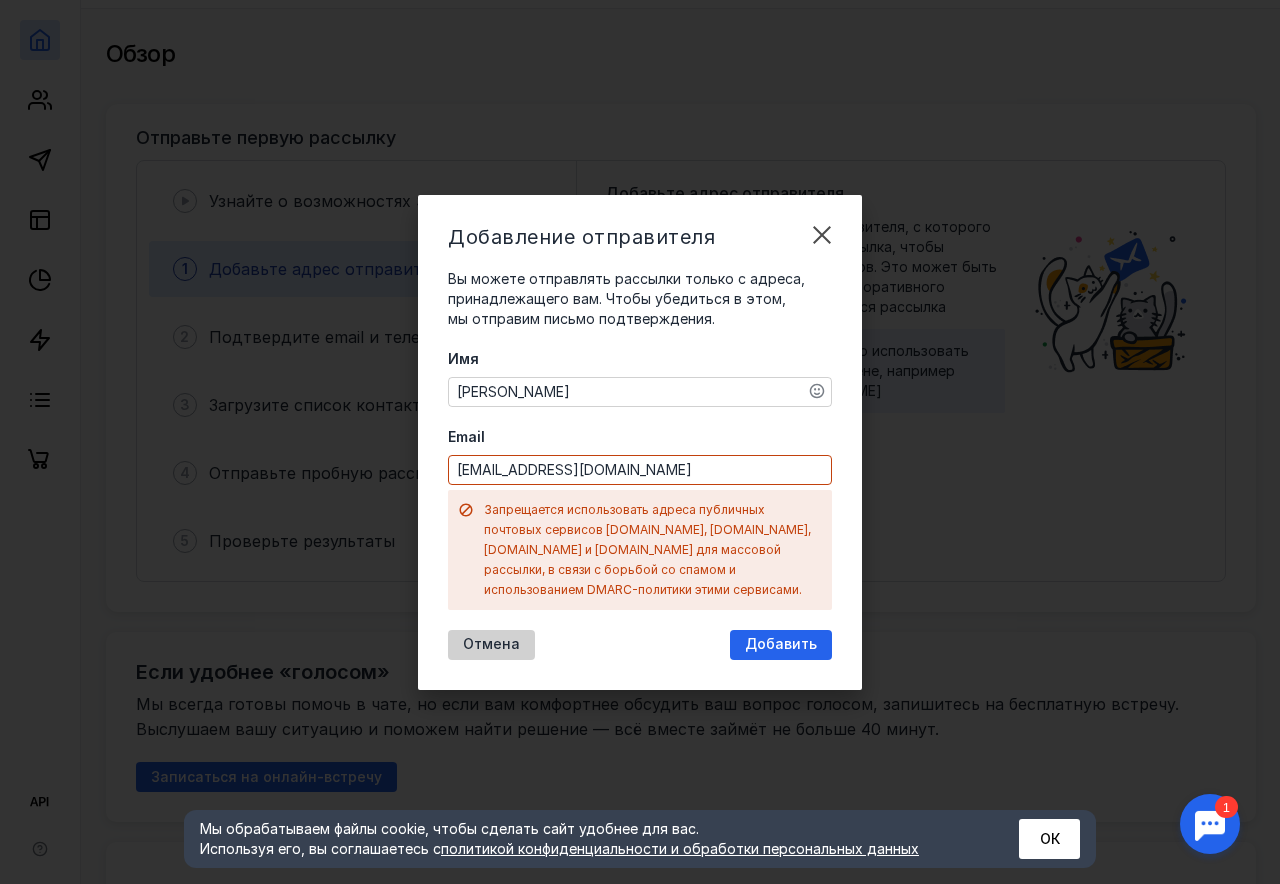 click on "Отмена" at bounding box center (491, 644) 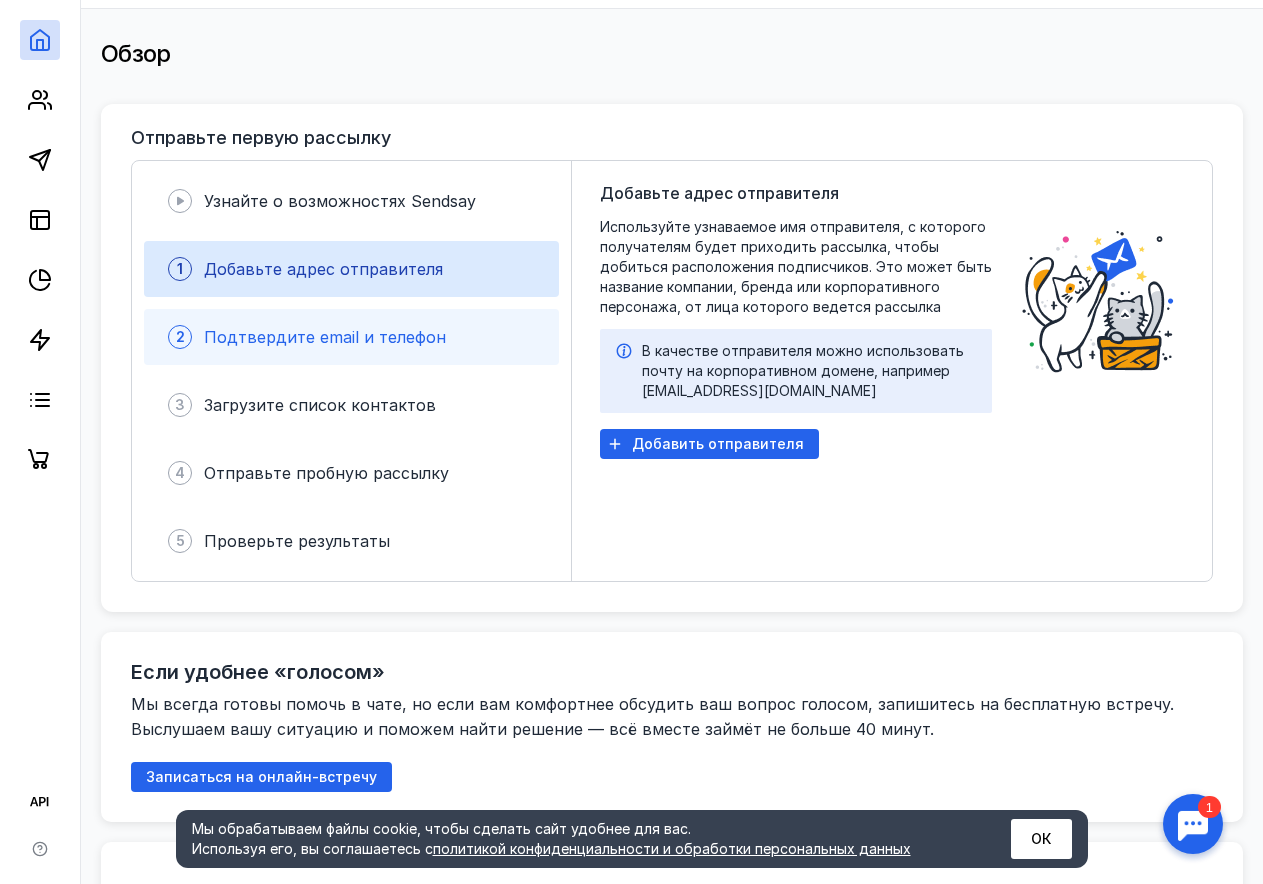 click on "Подтвердите email и телефон" at bounding box center [325, 337] 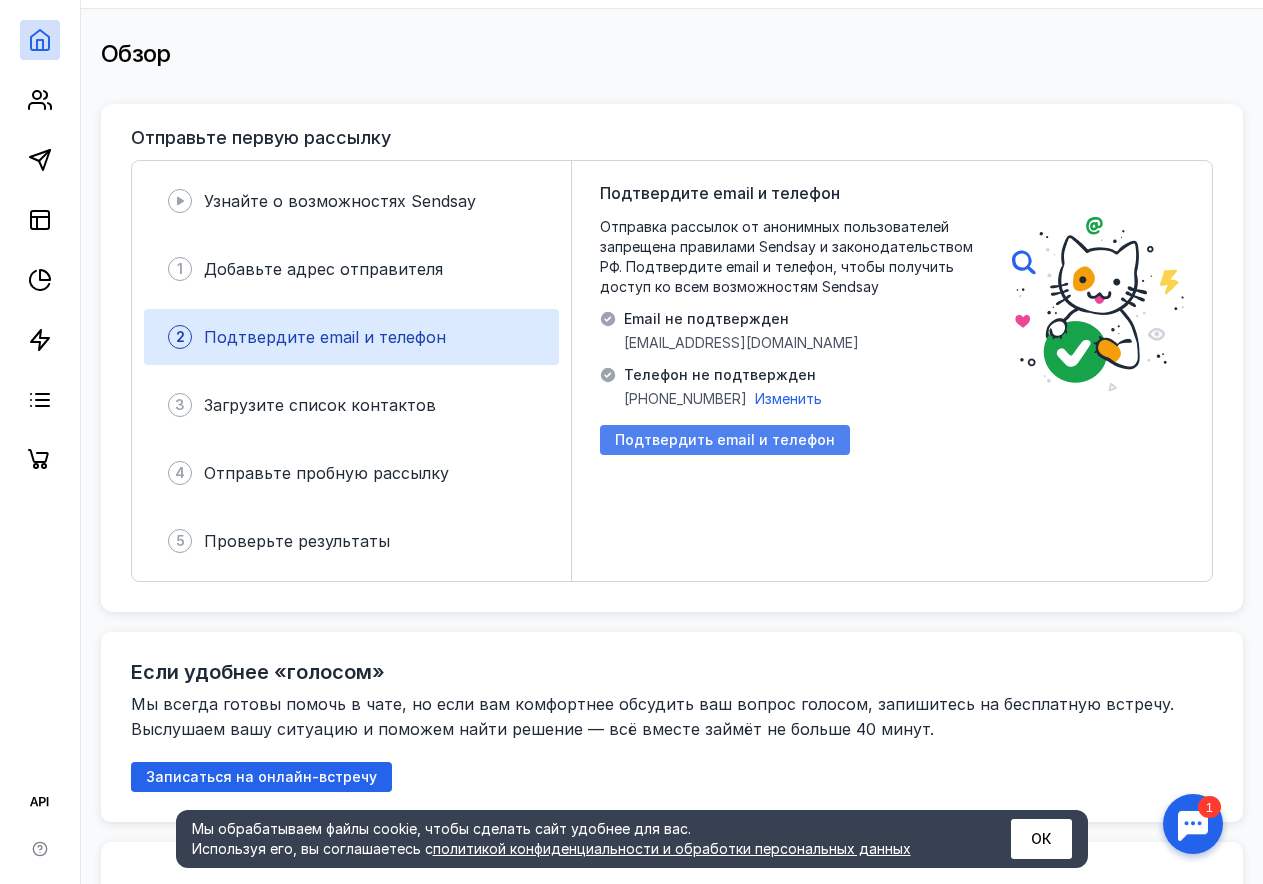 click on "Подтвердить email и телефон" at bounding box center [725, 440] 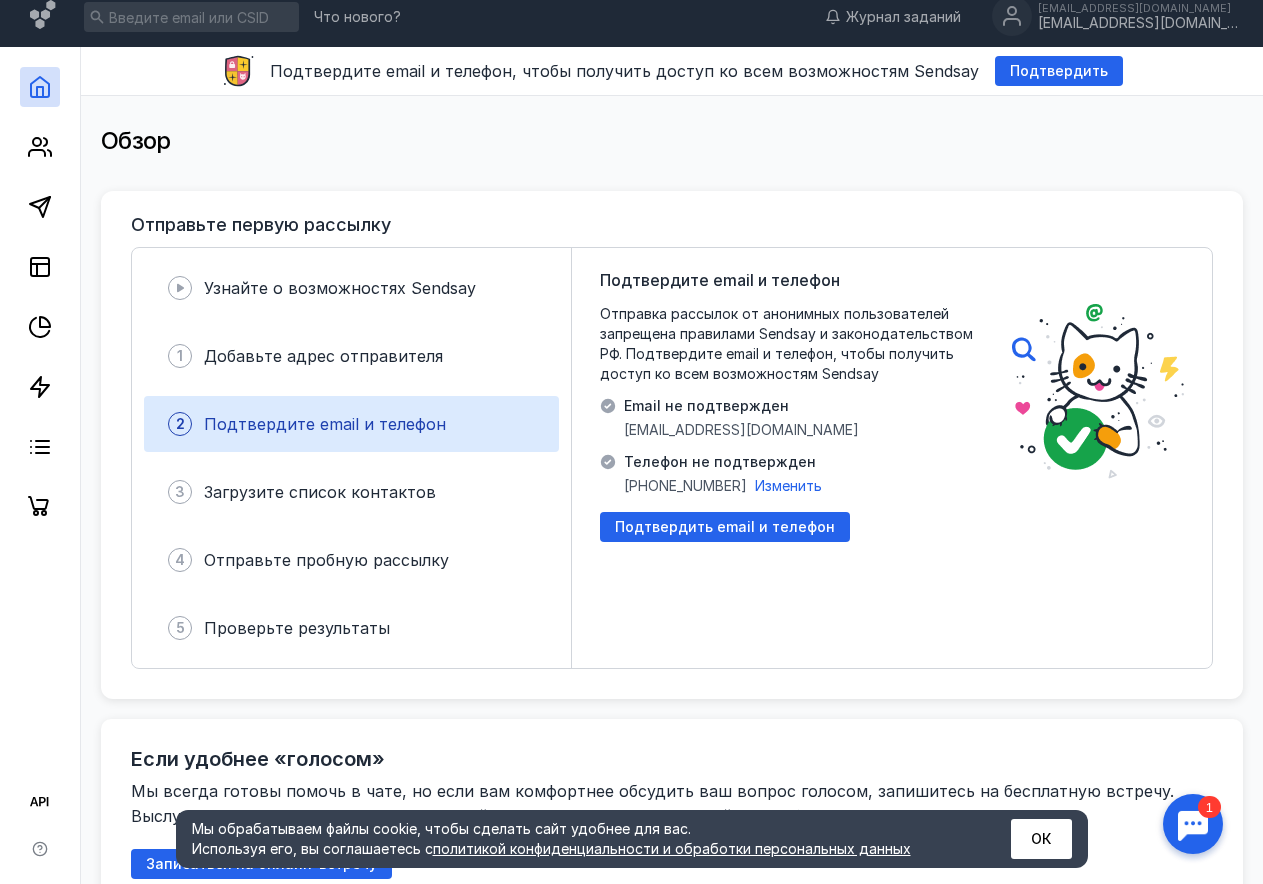 scroll, scrollTop: 0, scrollLeft: 0, axis: both 